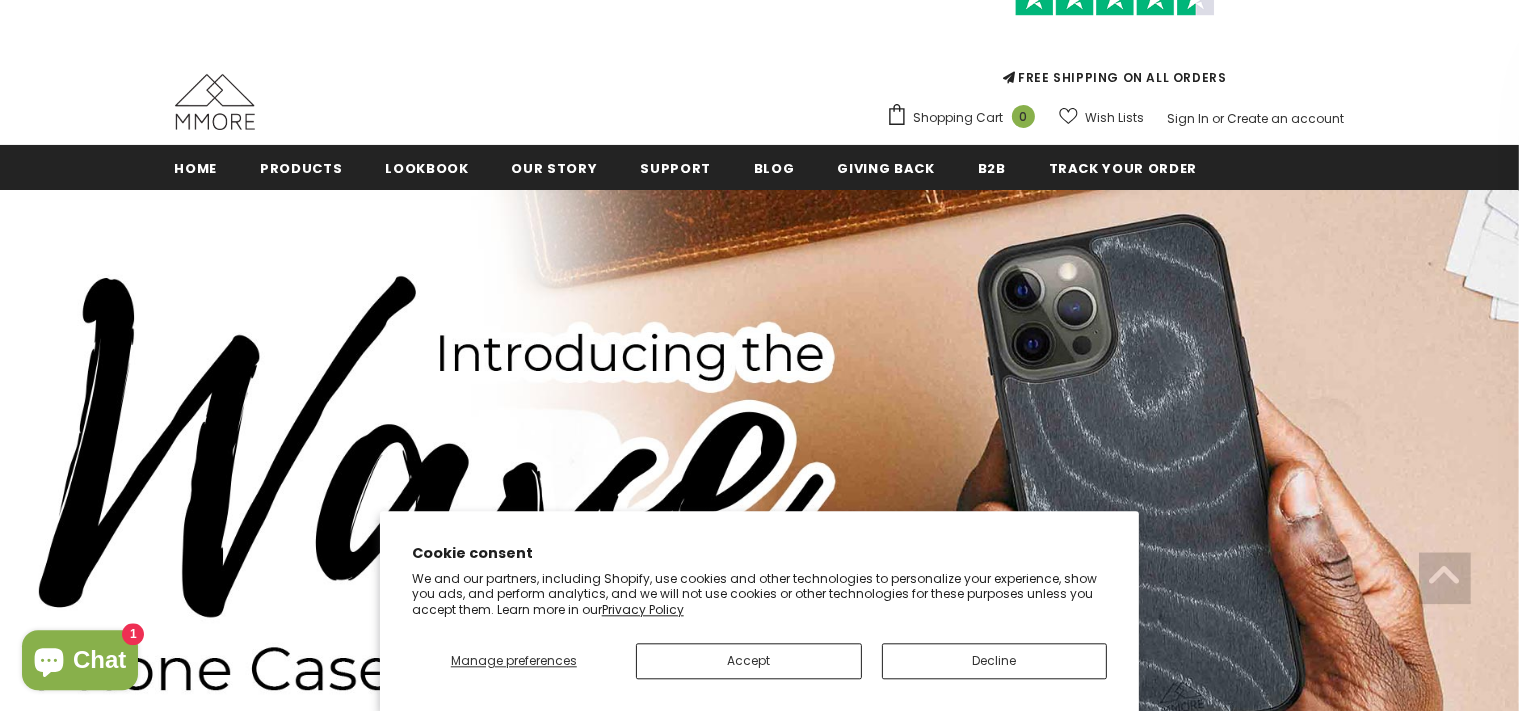 scroll, scrollTop: 374, scrollLeft: 0, axis: vertical 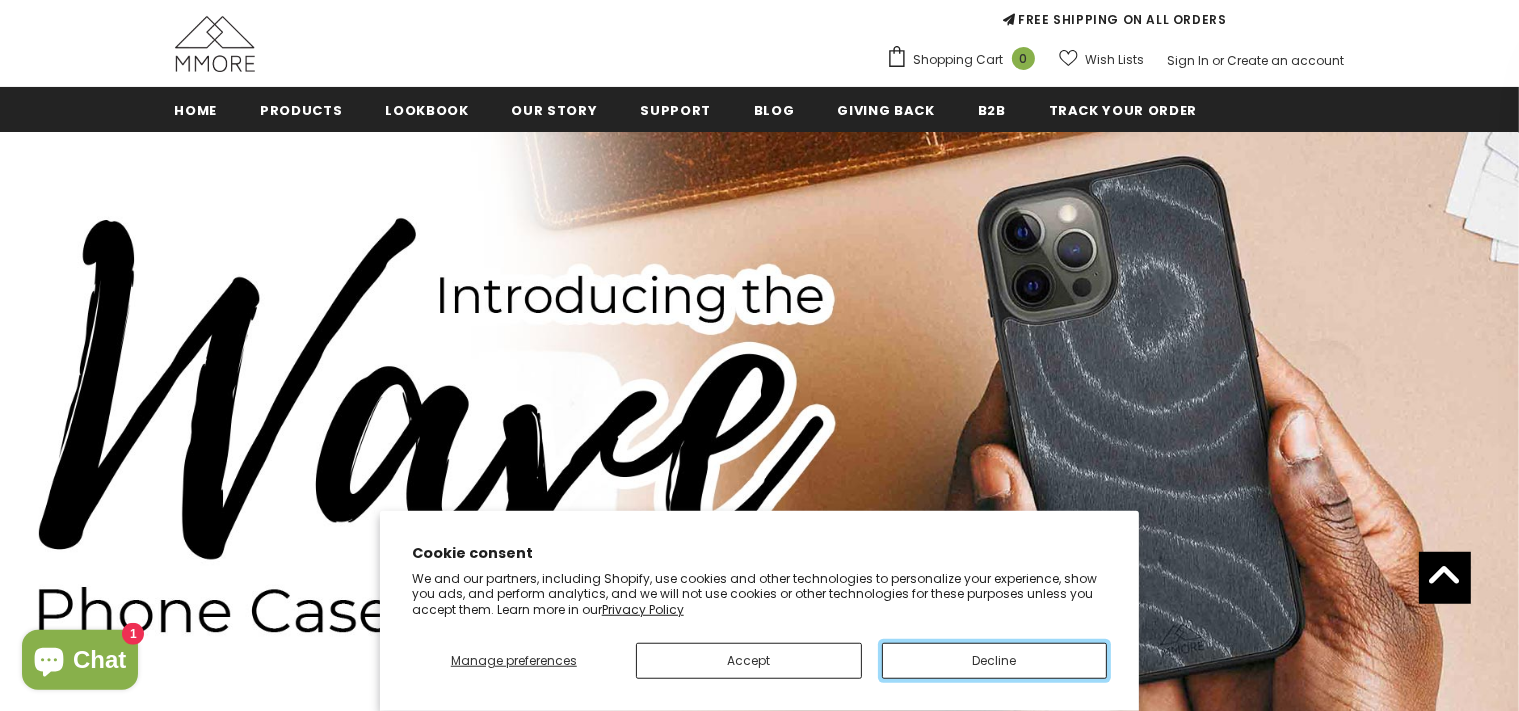 click on "Decline" at bounding box center [995, 661] 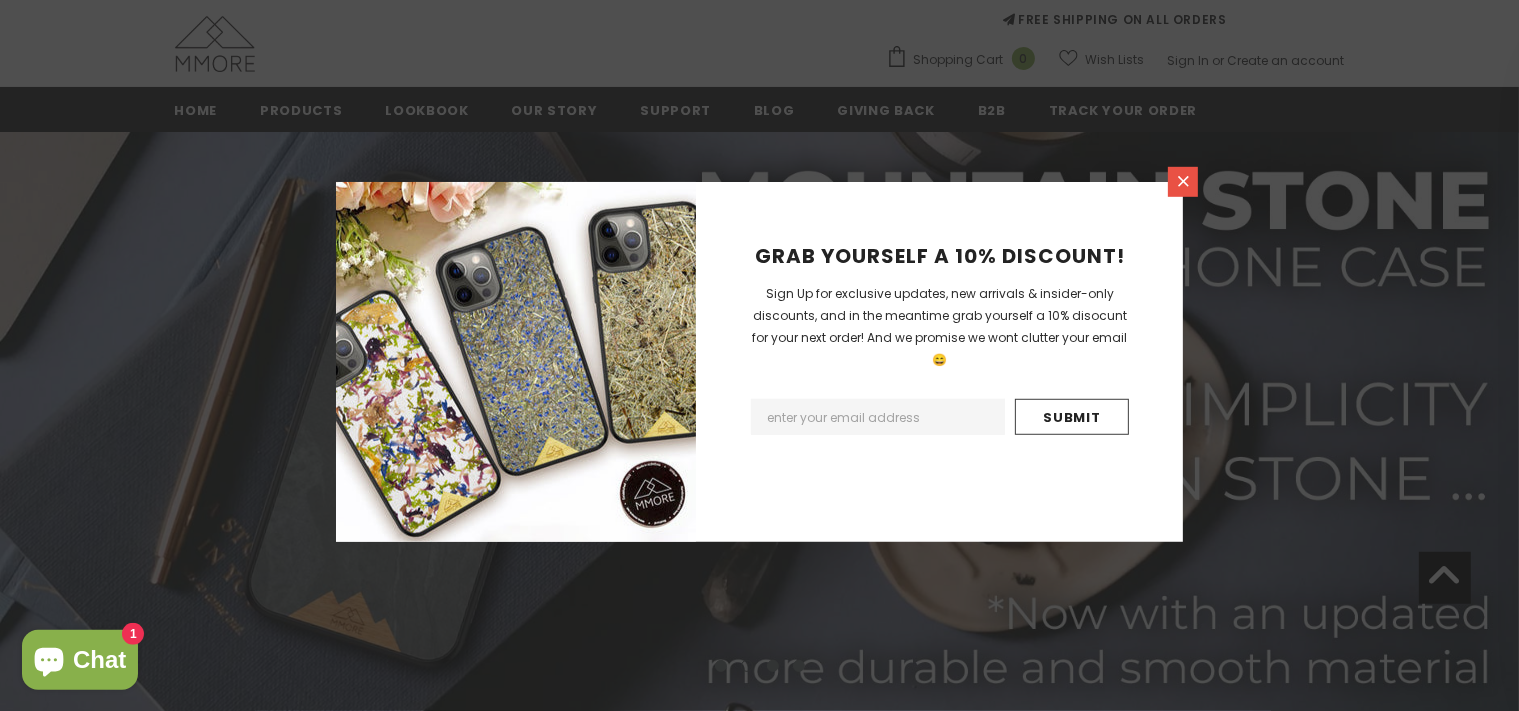 click 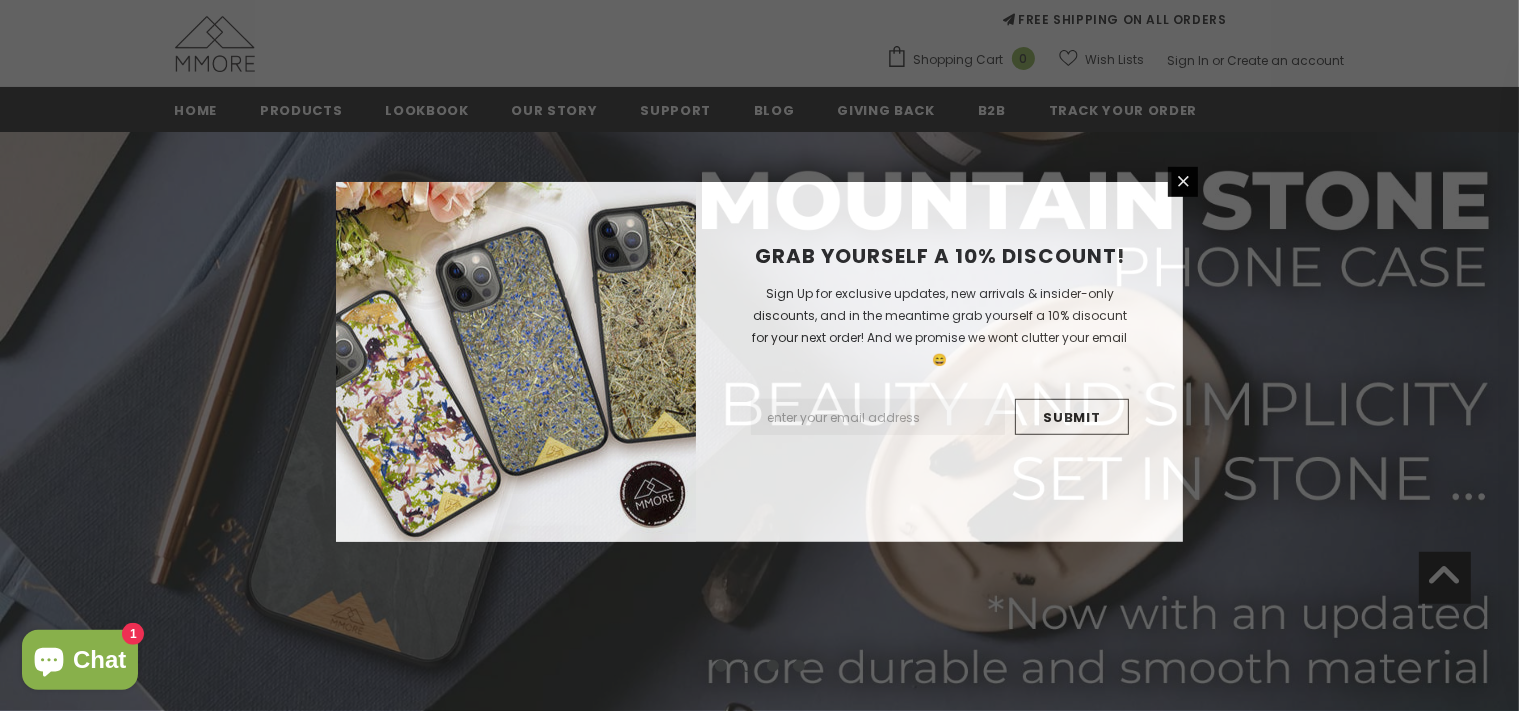 click on "GRAB YOURSELF A 10% DISCOUNT!
Sign Up for exclusive updates, new arrivals & insider-only discounts, and in the meantime grab yourself a 10% disocunt for your next order! And we promise we wont clutter your email 😄
Submit" at bounding box center (939, 362) 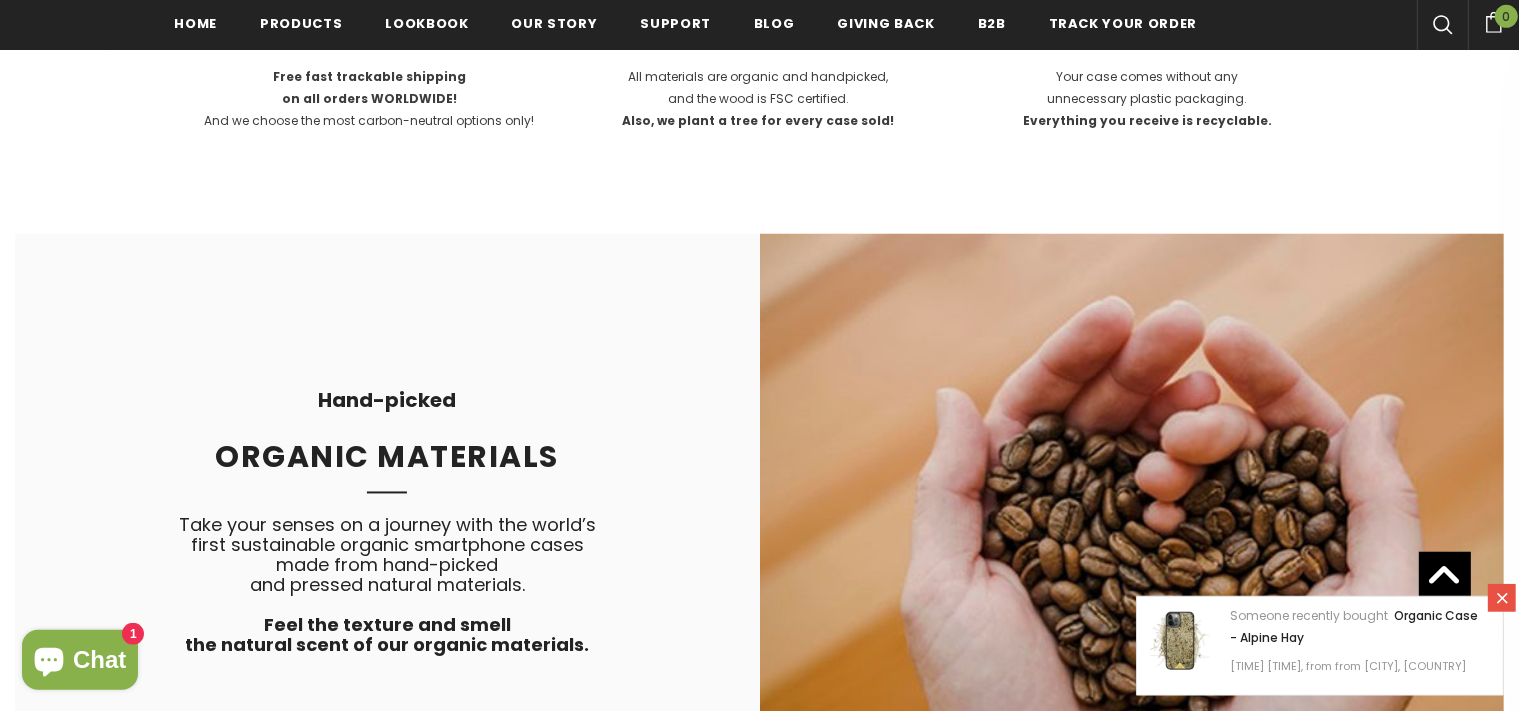 scroll, scrollTop: 3455, scrollLeft: 0, axis: vertical 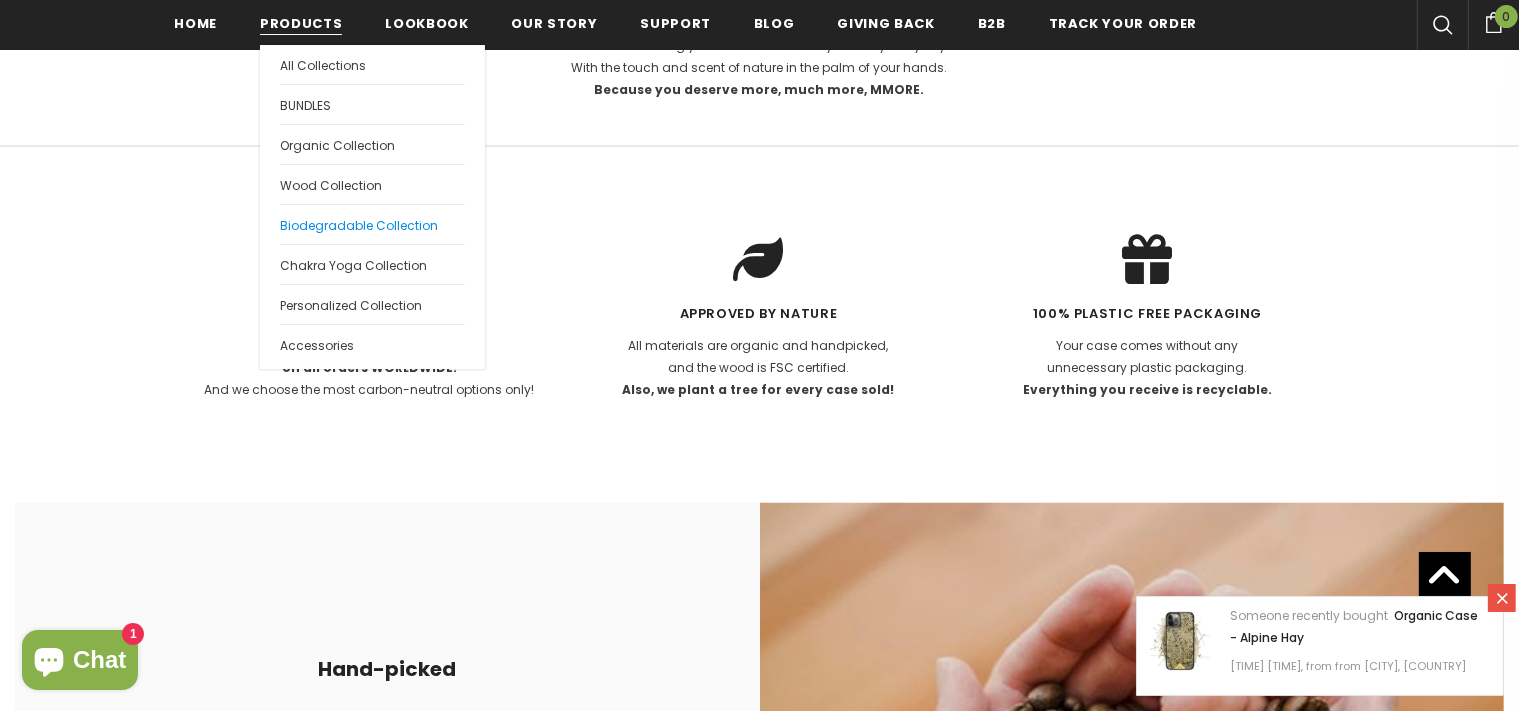 click on "Biodegradable Collection" at bounding box center (359, 225) 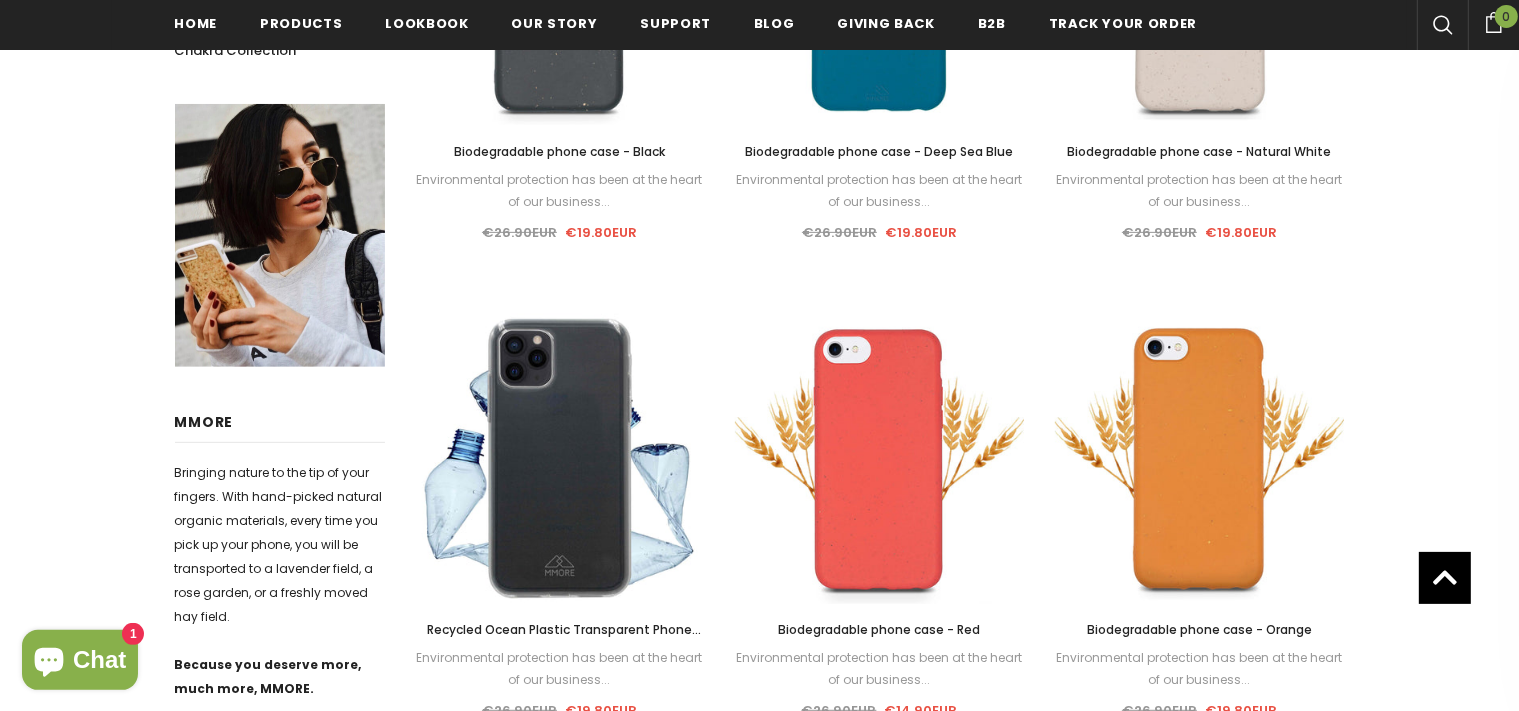 scroll, scrollTop: 887, scrollLeft: 0, axis: vertical 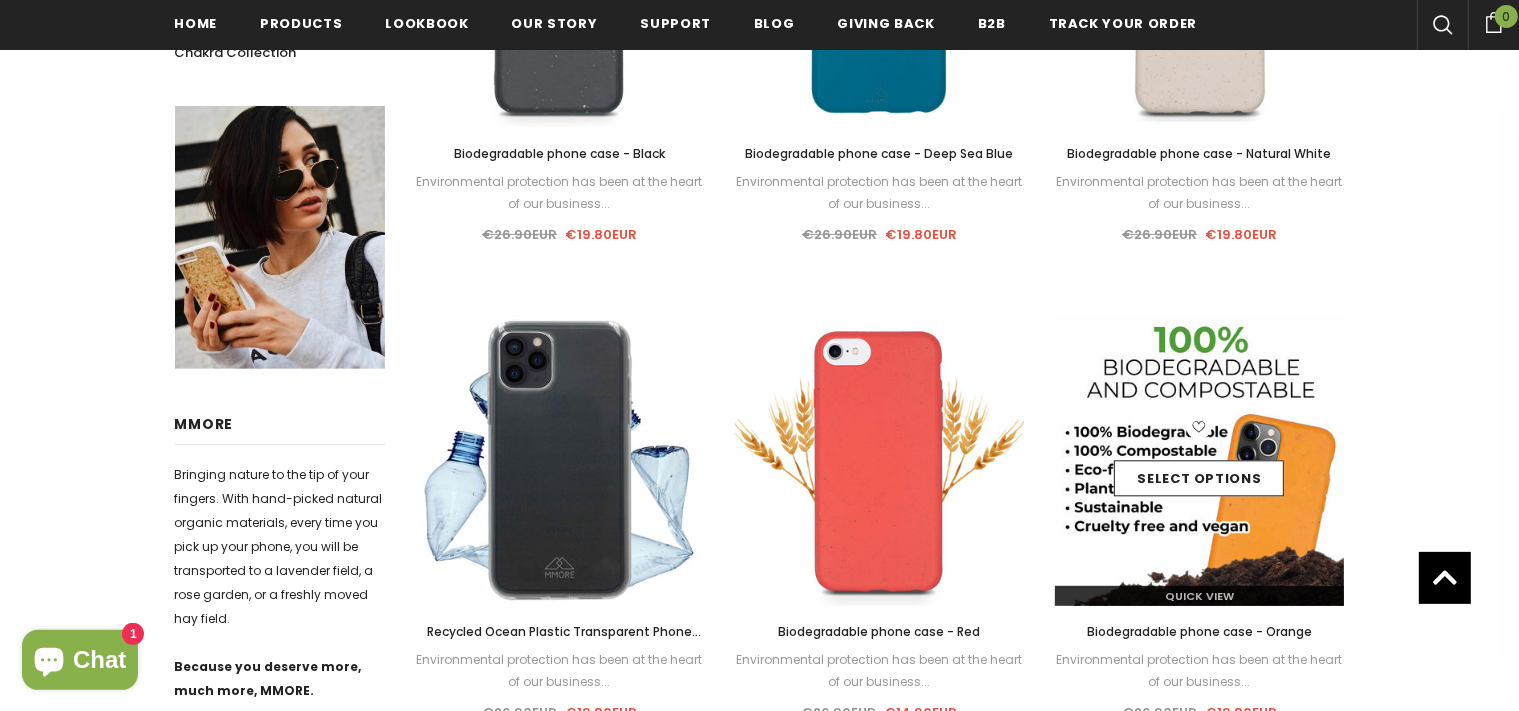 click at bounding box center (1200, 461) 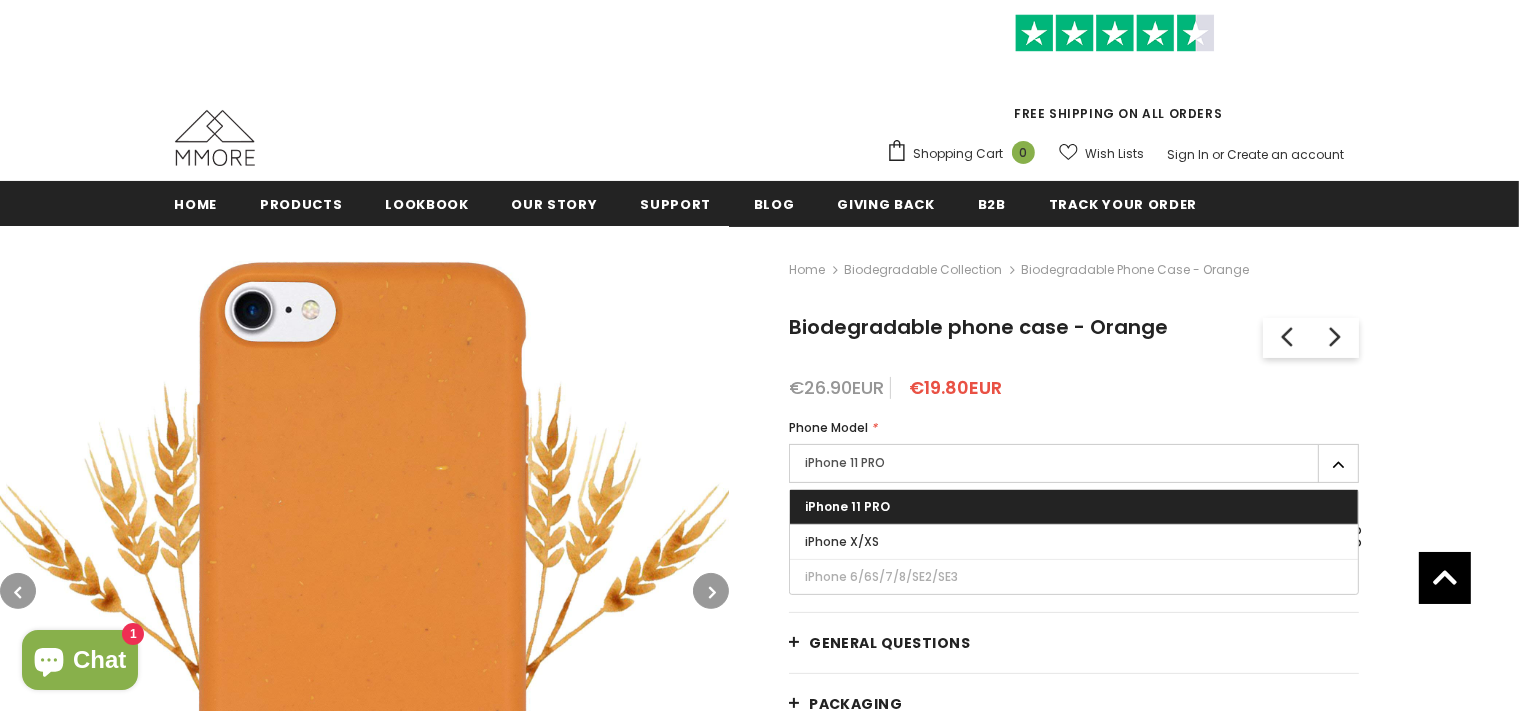 click on "Home
Biodegradable Collection
Biodegradable phone case - Orange
Biodegradable phone case - Orange
Biodegradable phone case - Red
€26.90EUR
€14.90EUR
€24.90EUR" at bounding box center [1124, 605] 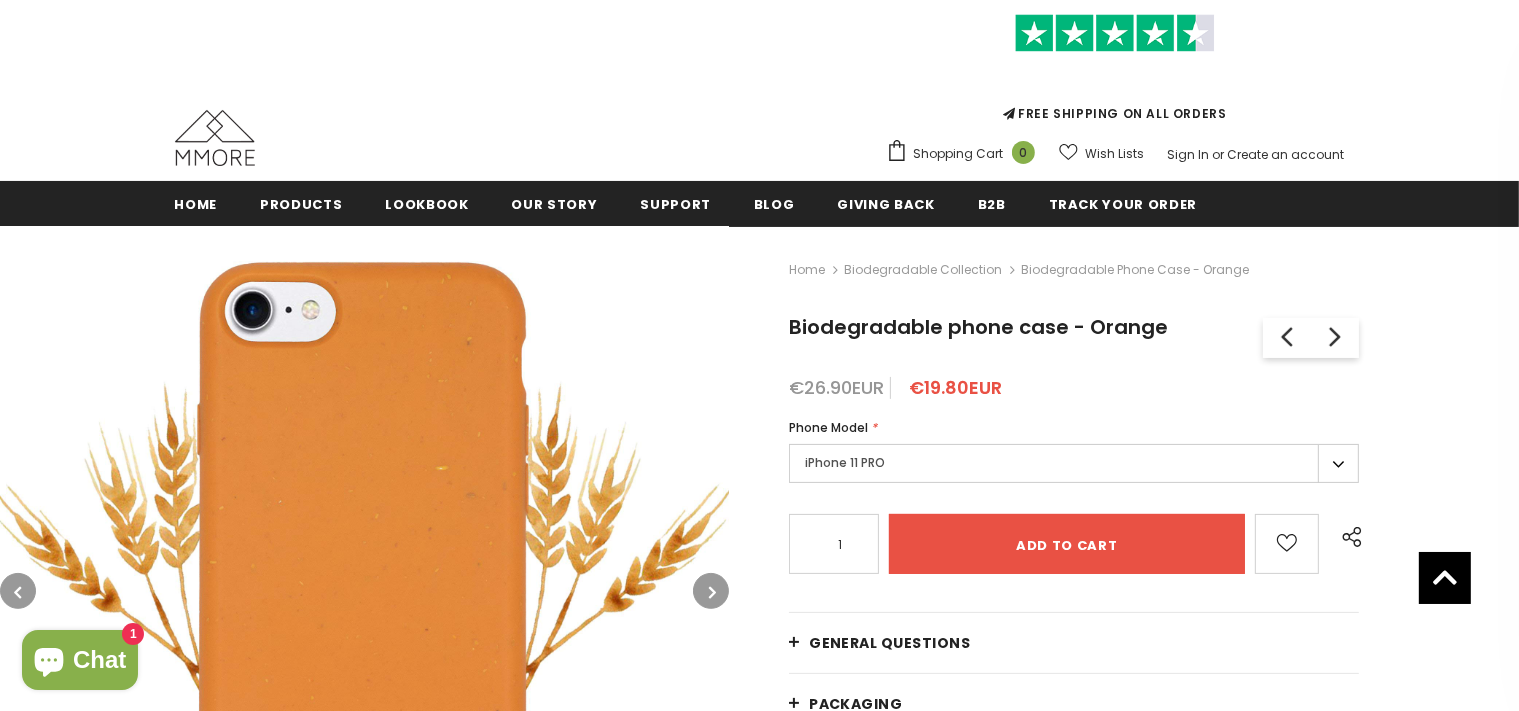 scroll, scrollTop: 280, scrollLeft: 0, axis: vertical 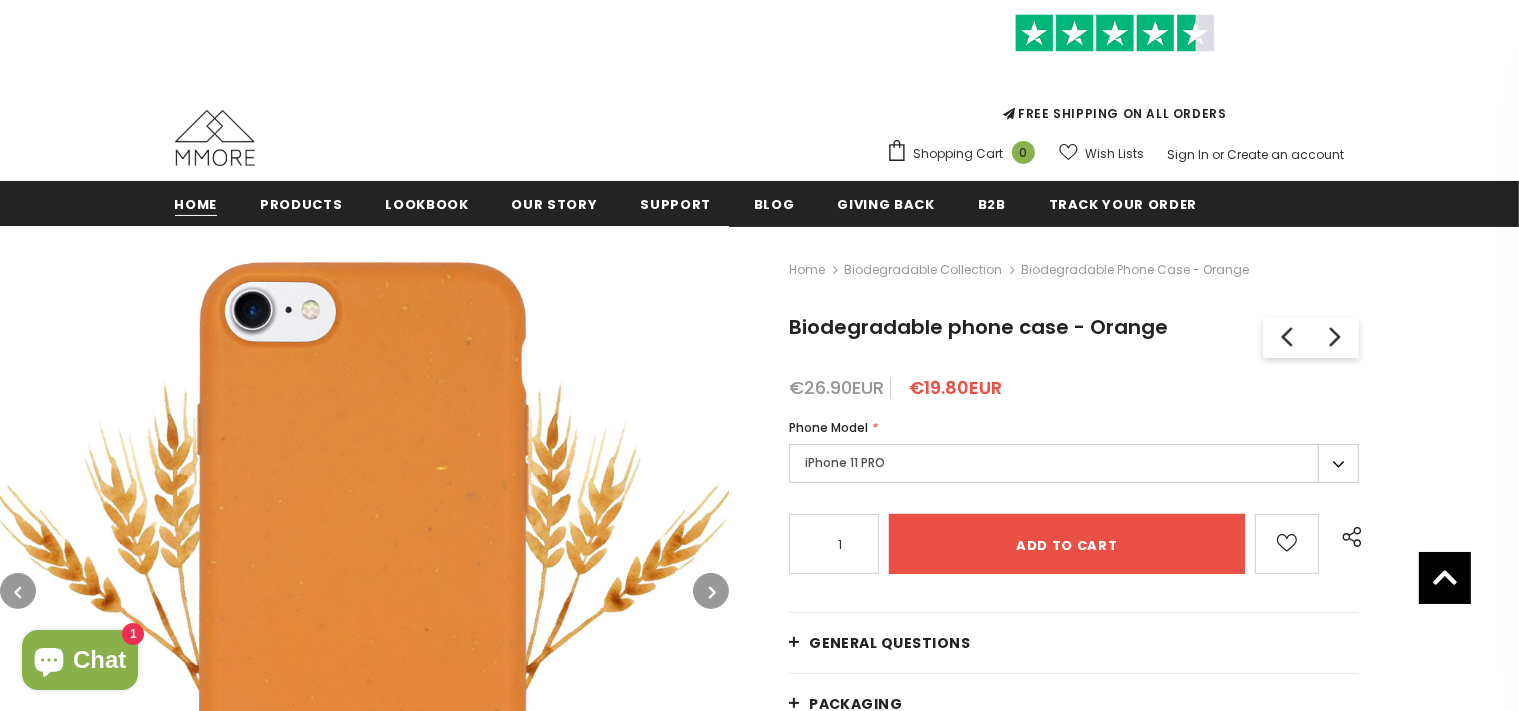 click on "Home" at bounding box center [196, 204] 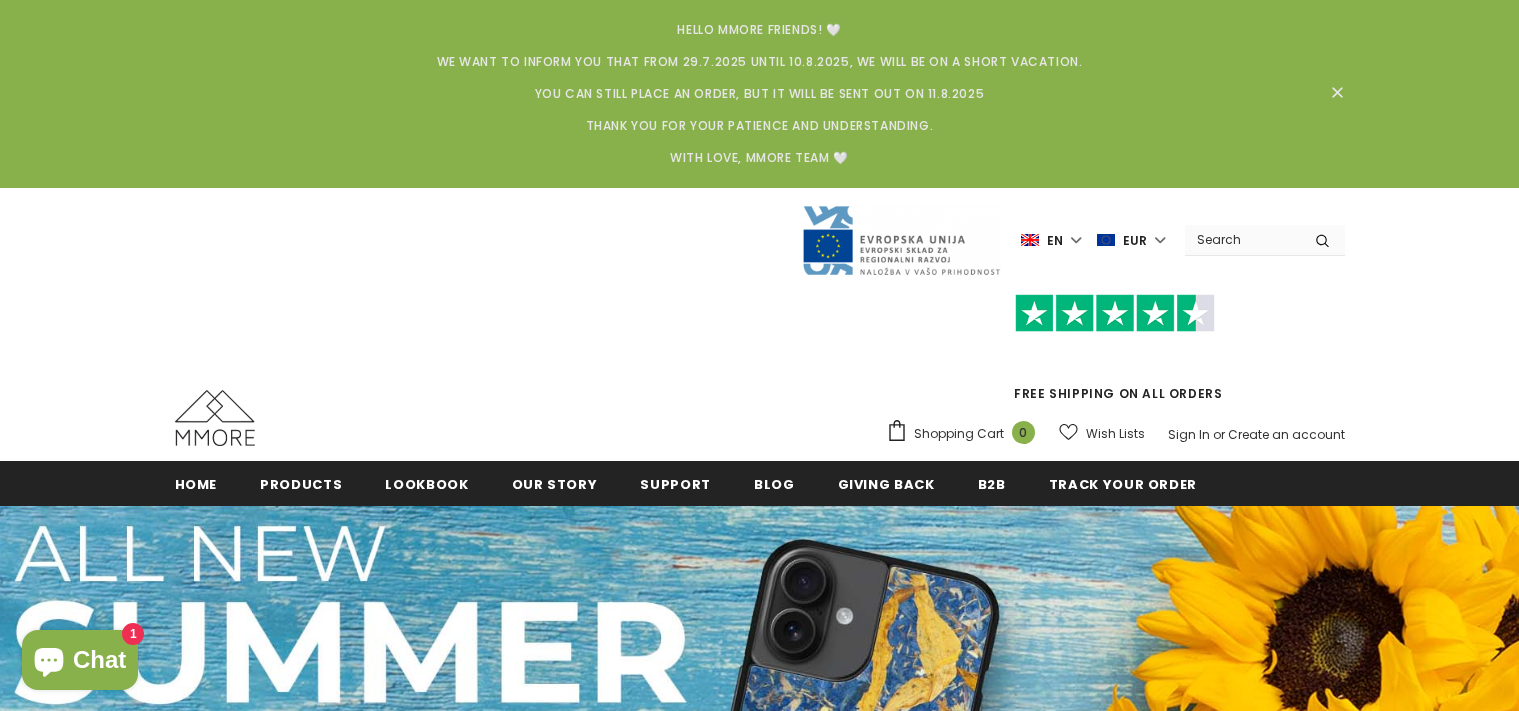 click at bounding box center (1242, 239) 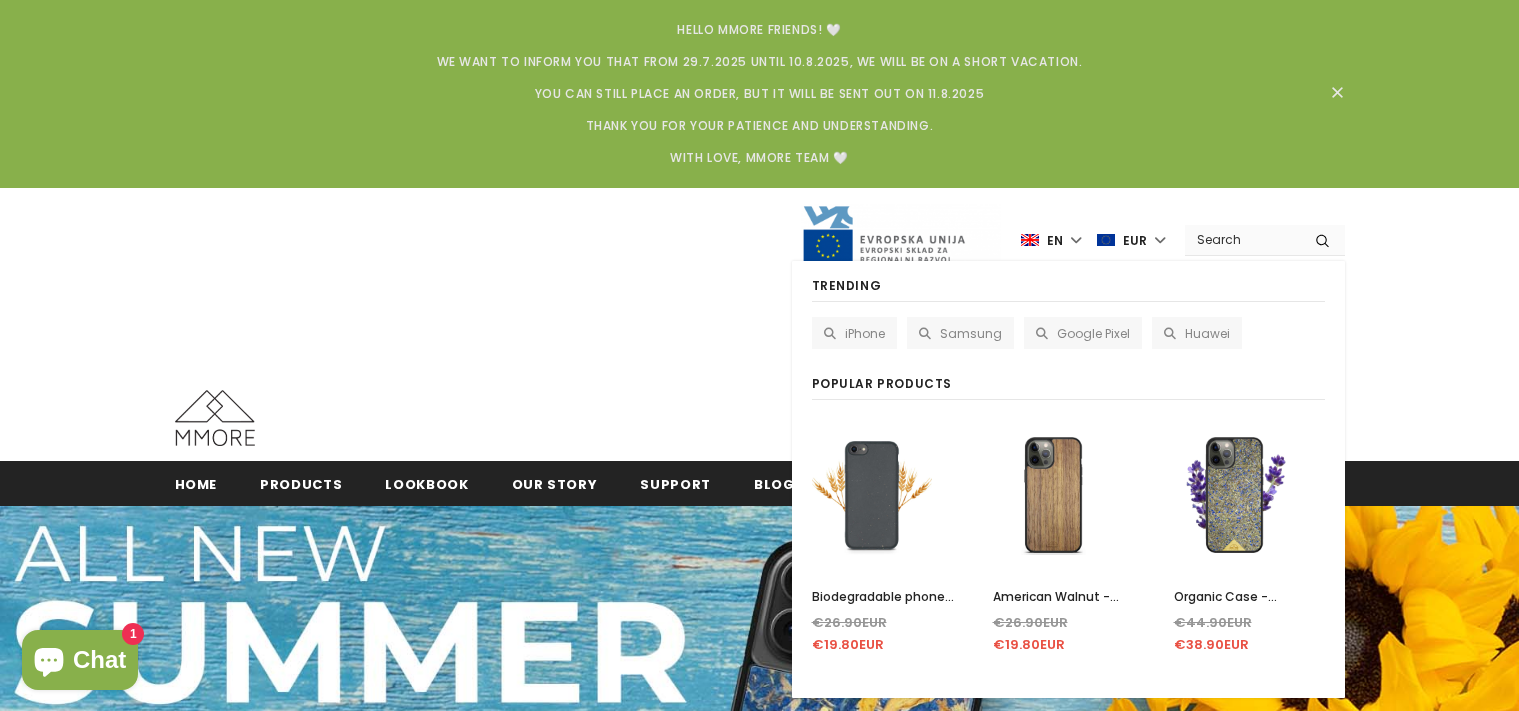 scroll, scrollTop: 0, scrollLeft: 0, axis: both 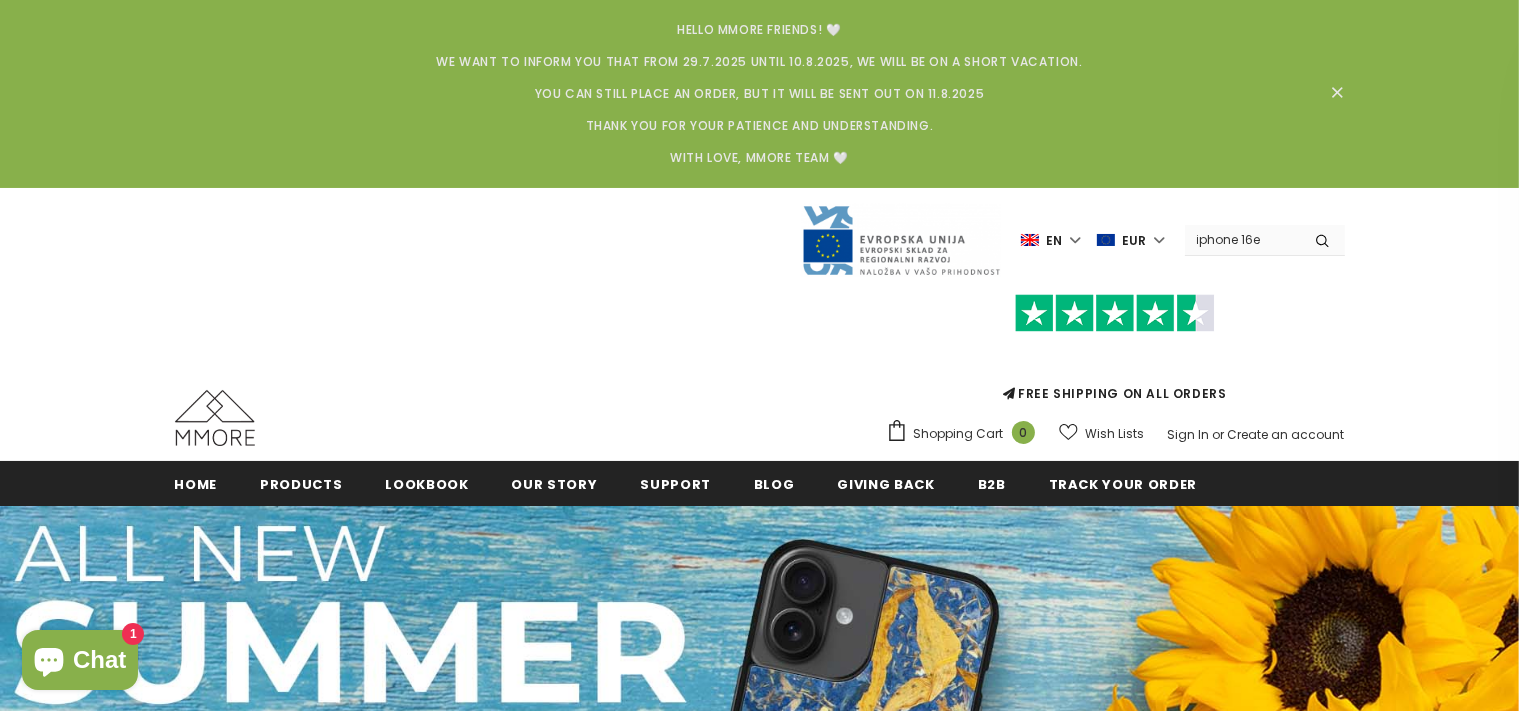 type on "iphone 16e" 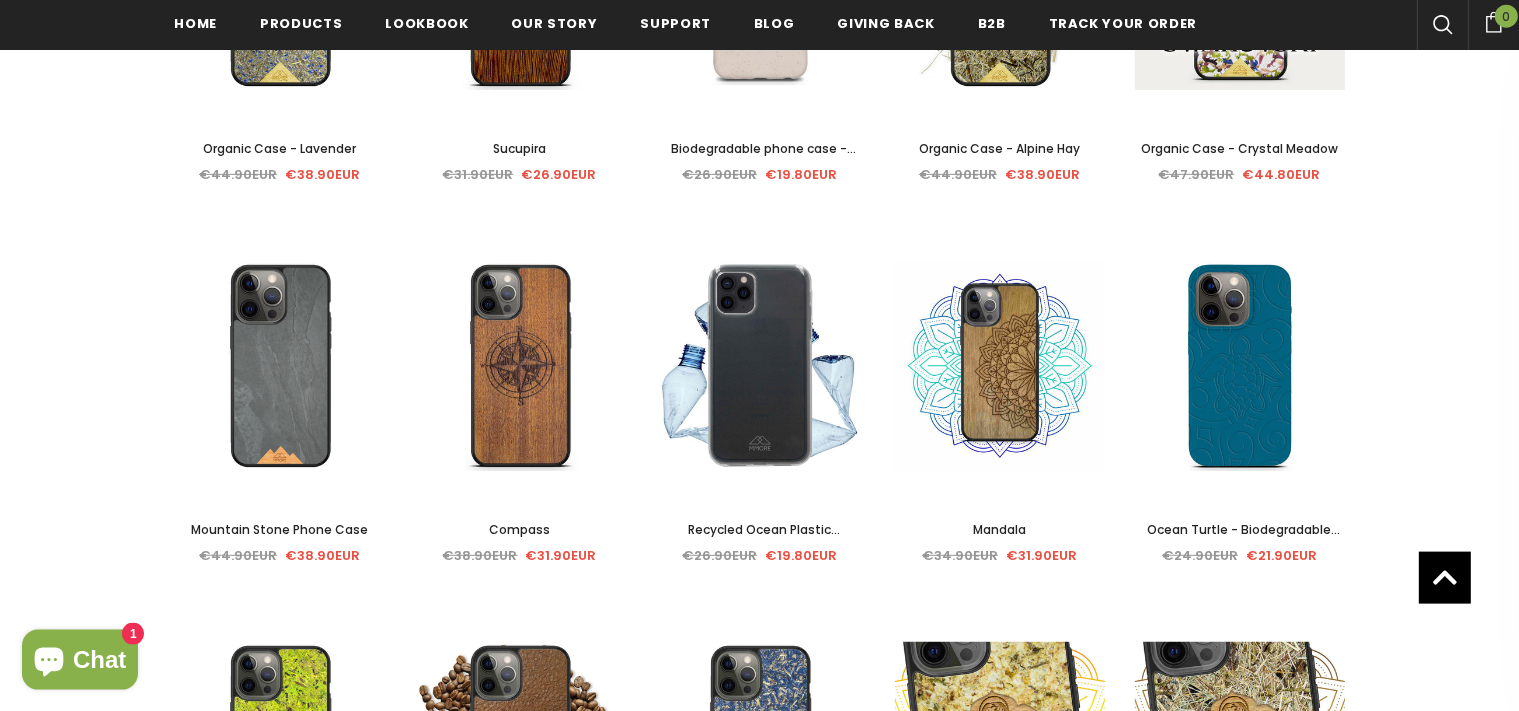 scroll, scrollTop: 1437, scrollLeft: 0, axis: vertical 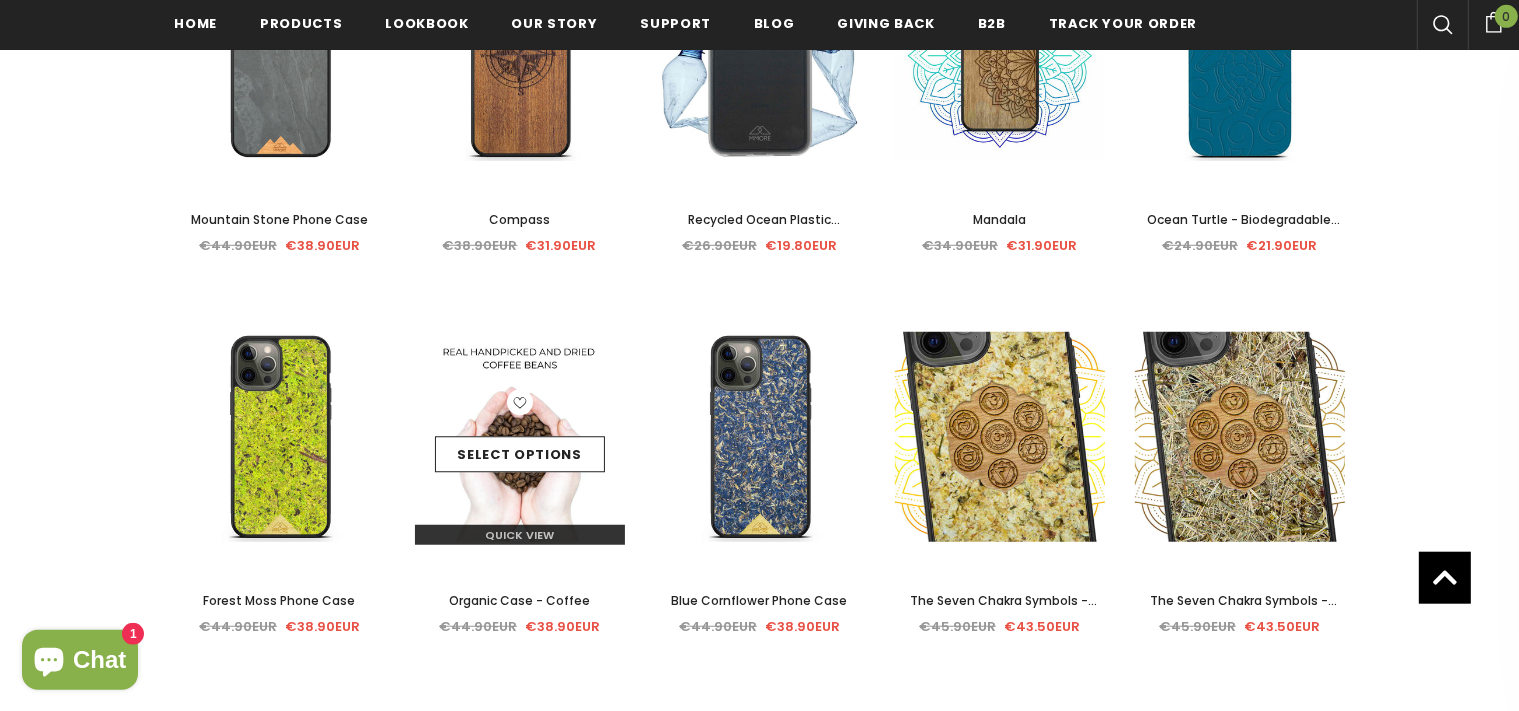 click at bounding box center (520, 406) 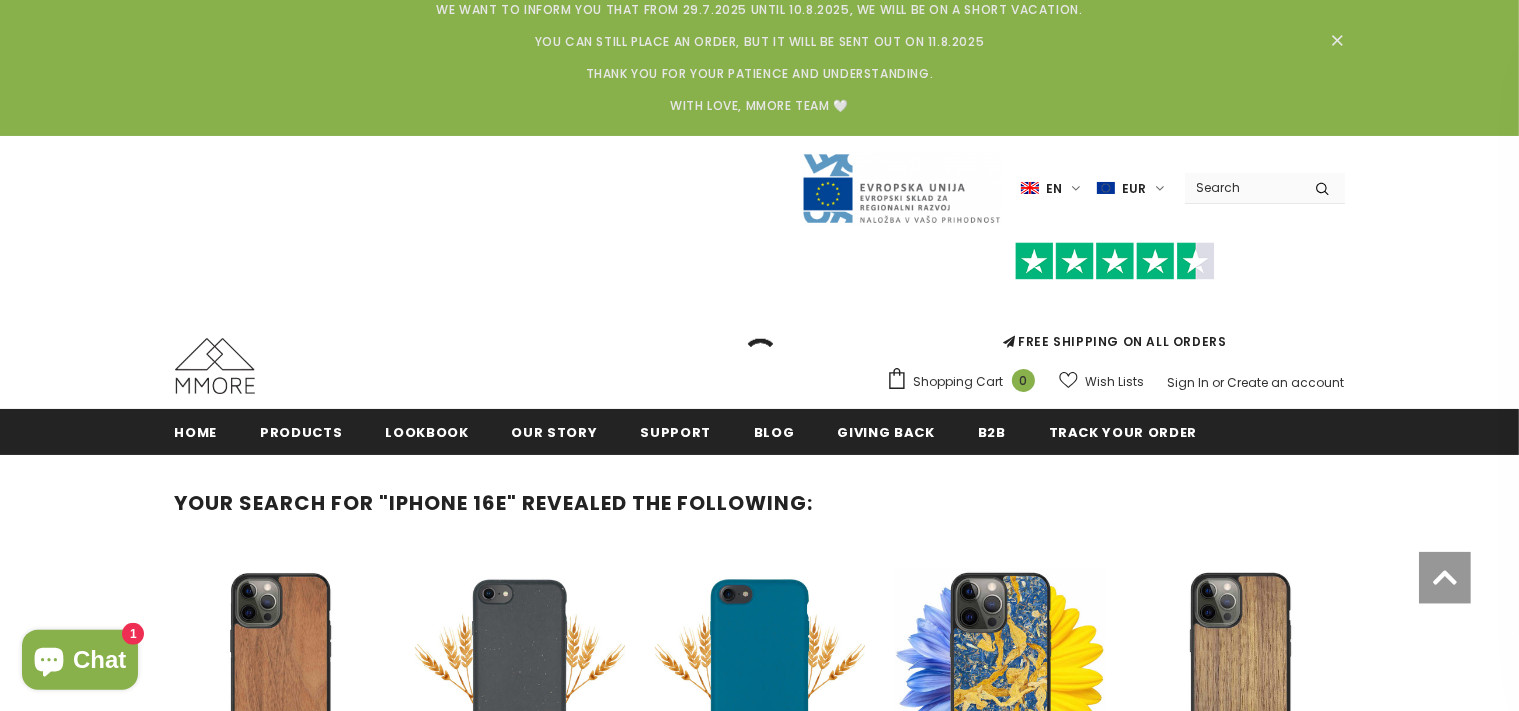 scroll, scrollTop: 0, scrollLeft: 0, axis: both 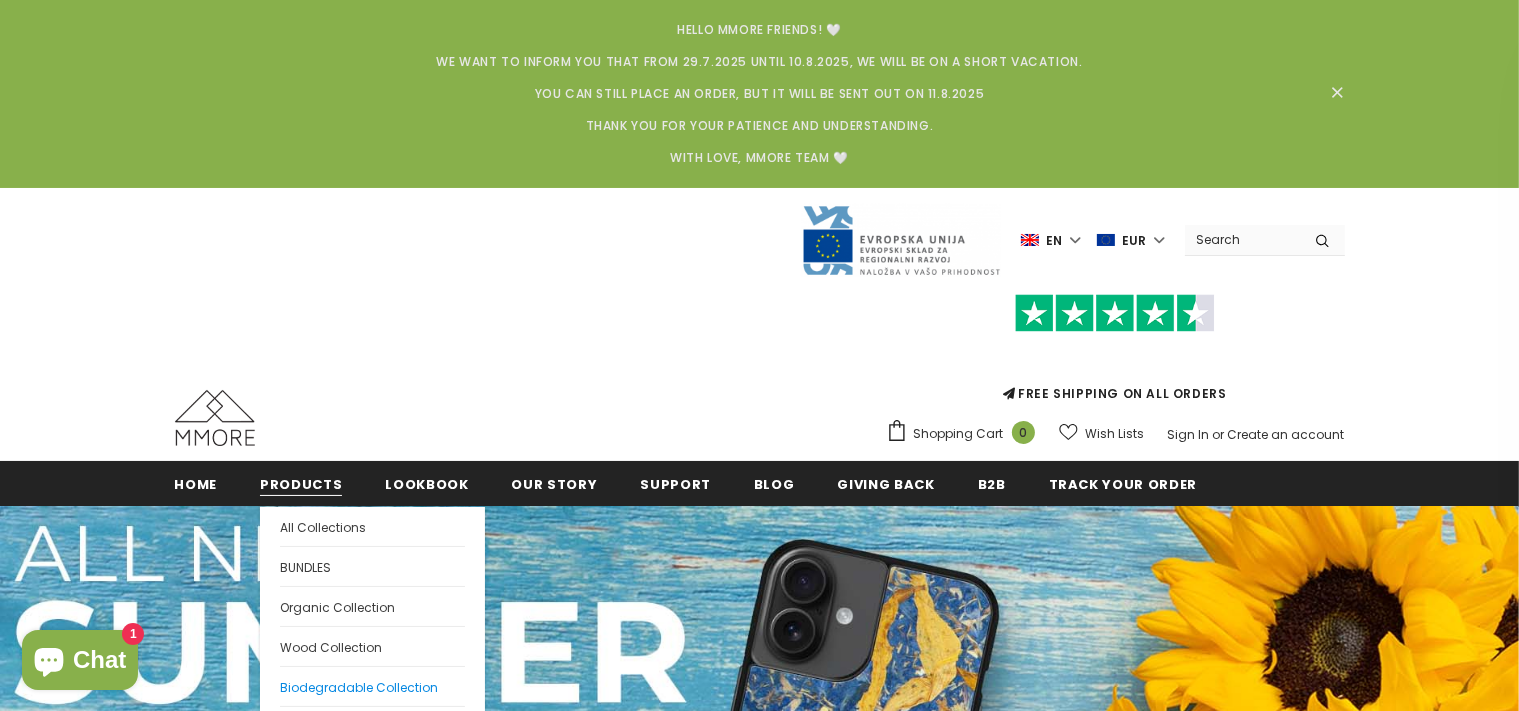 click on "Biodegradable Collection" at bounding box center [359, 687] 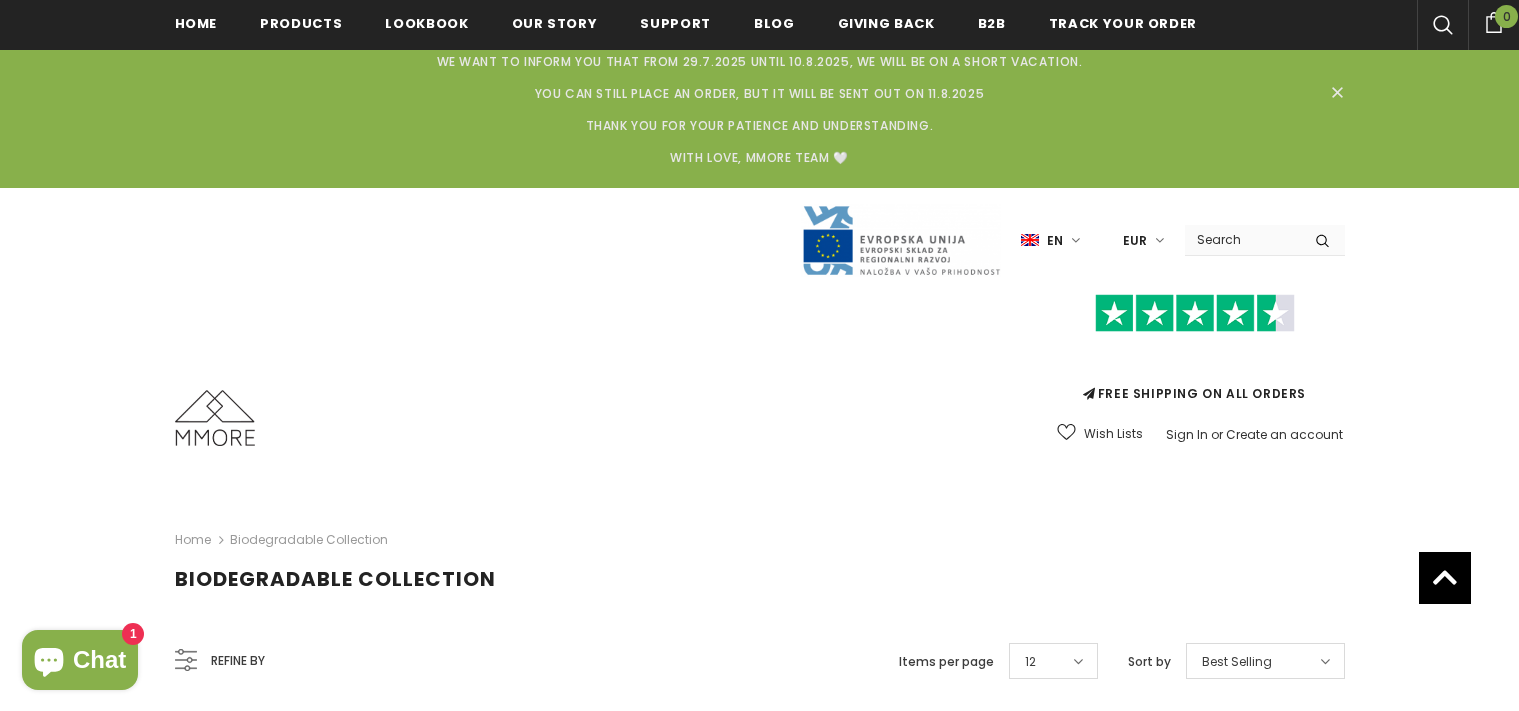 scroll, scrollTop: 1162, scrollLeft: 0, axis: vertical 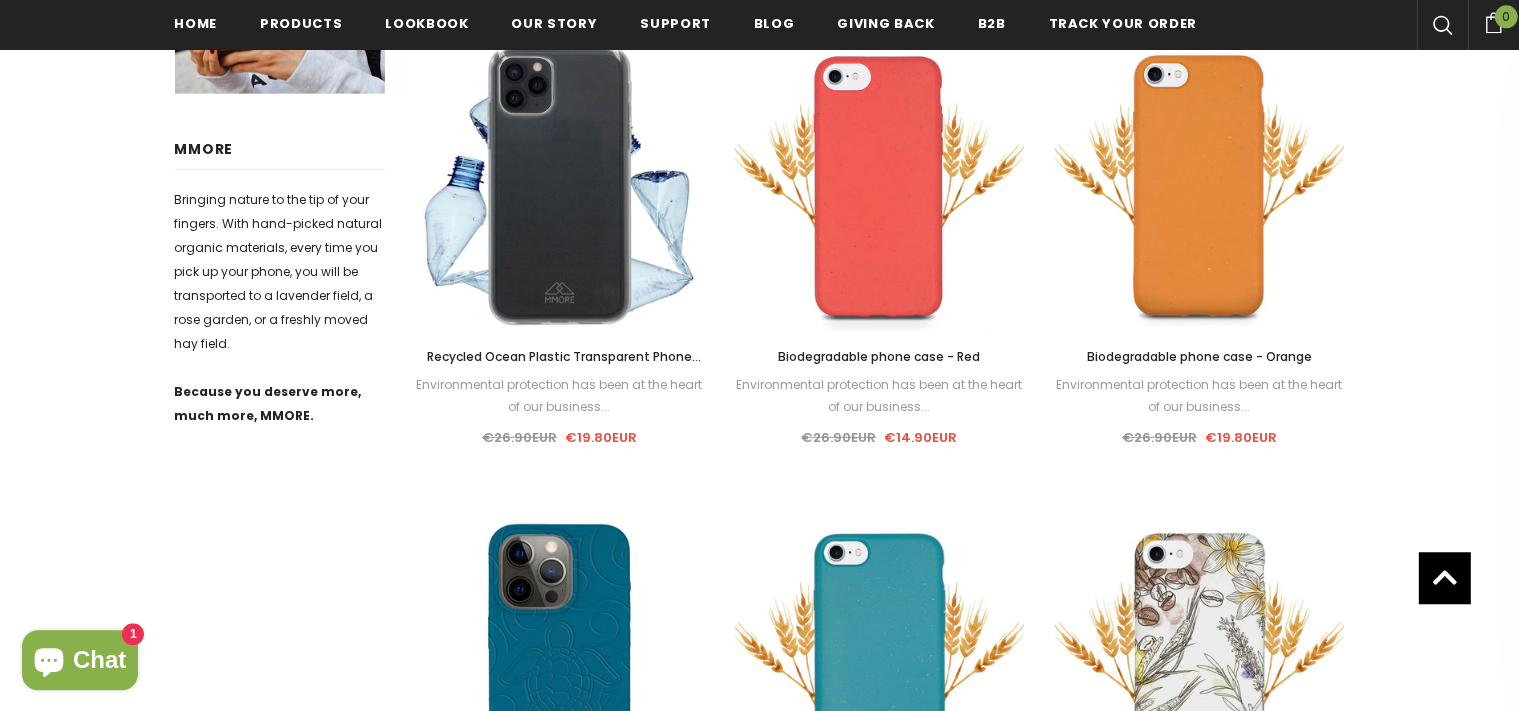 click on "Select options" at bounding box center (559, 204) 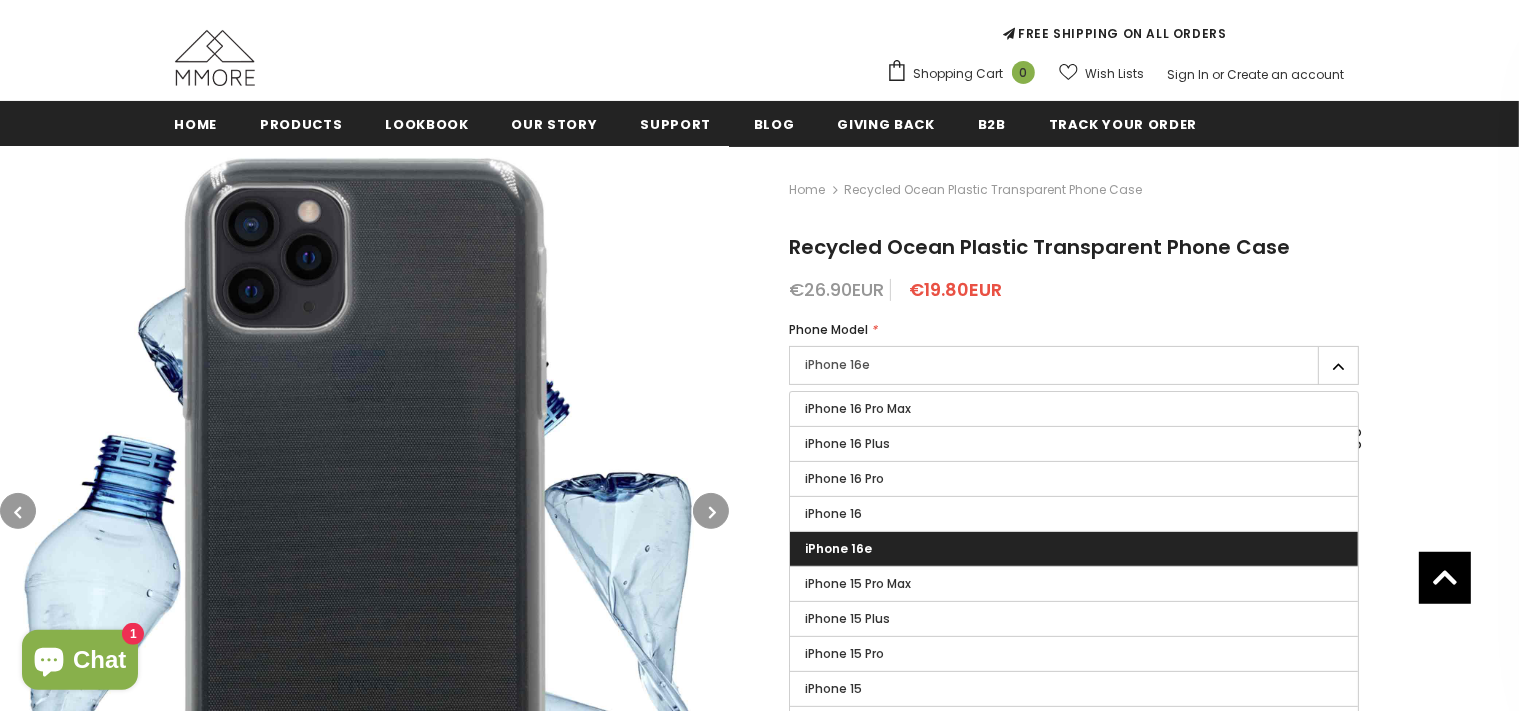 scroll, scrollTop: 557, scrollLeft: 0, axis: vertical 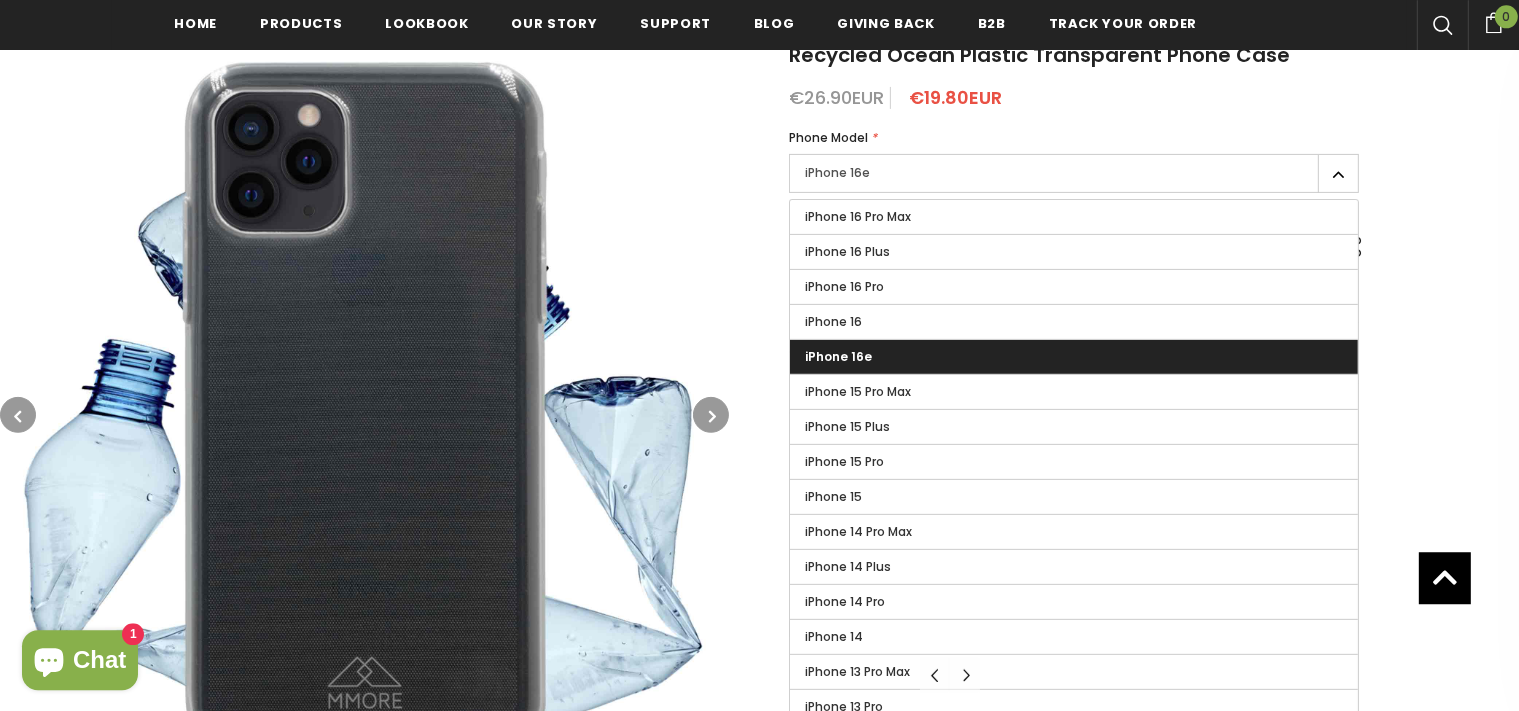 click on "iPhone 16e" at bounding box center (838, 356) 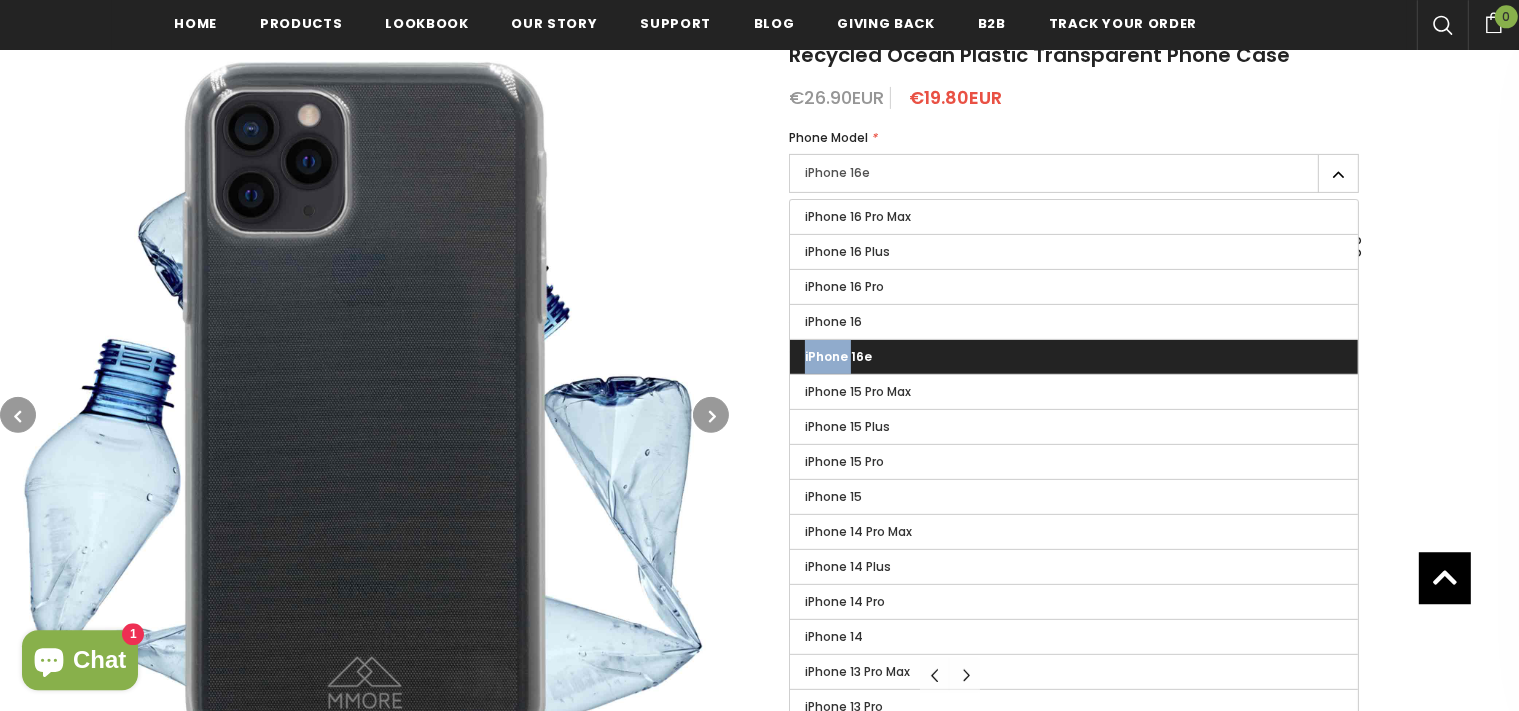 click on "iPhone 16e" at bounding box center [838, 356] 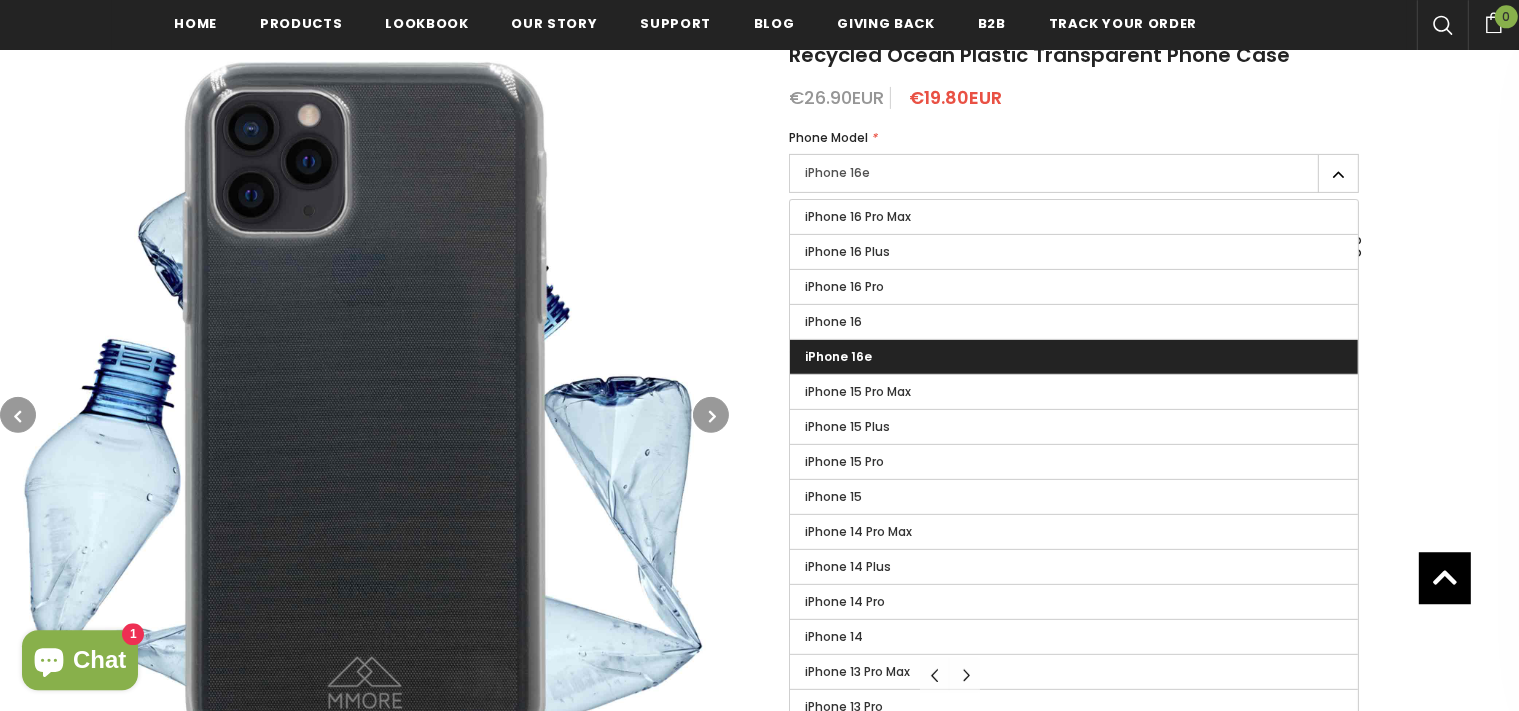click on "iPhone 16e" at bounding box center (1074, 357) 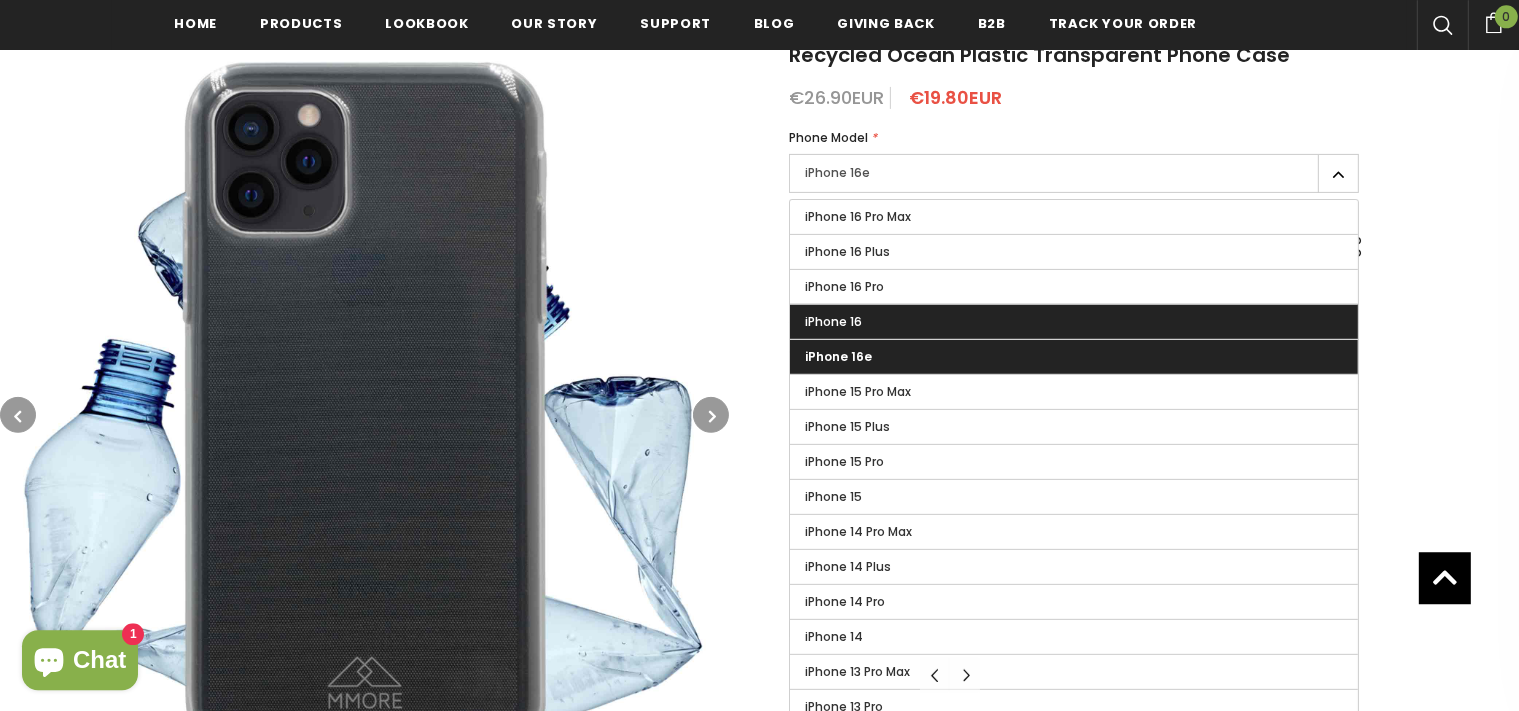 click on "iPhone 16" at bounding box center (1074, 322) 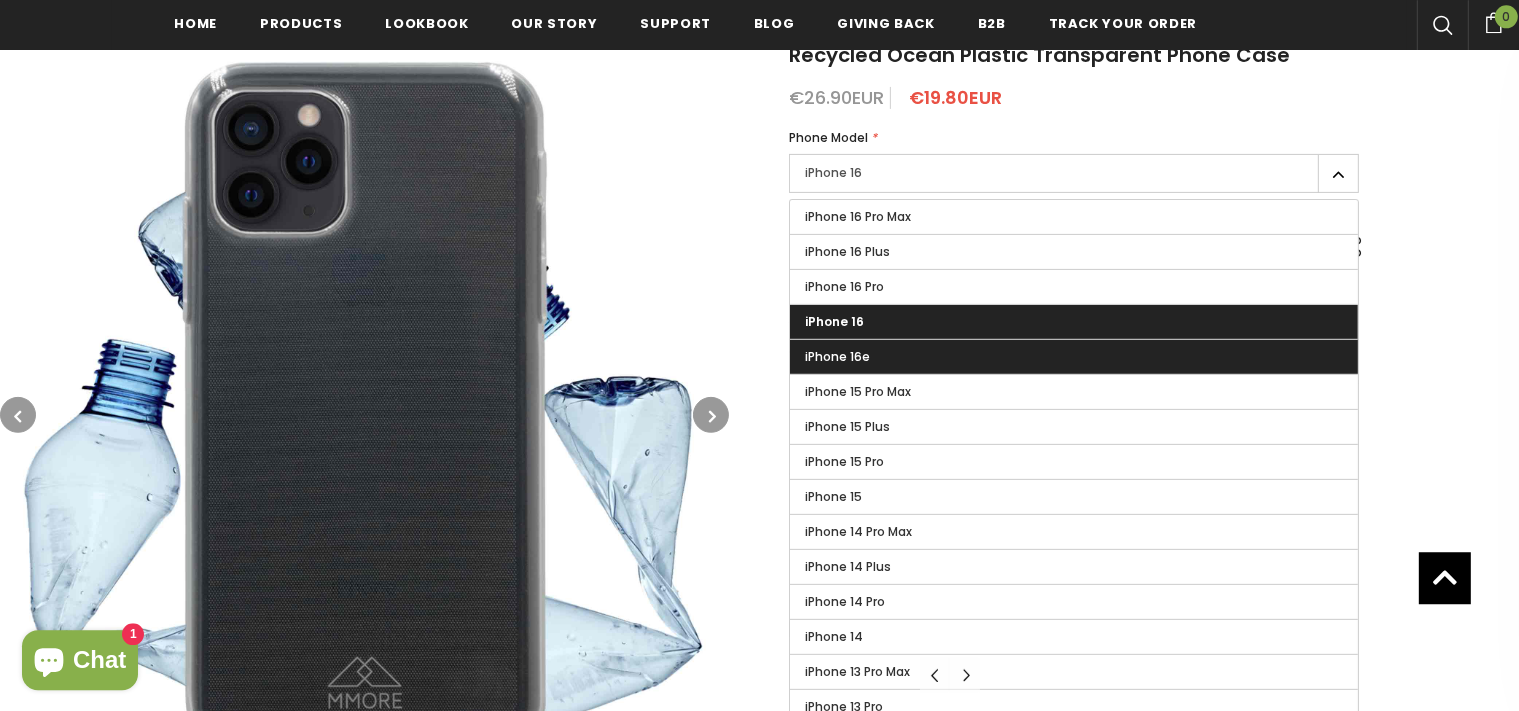 click on "iPhone 16e" at bounding box center (1074, 357) 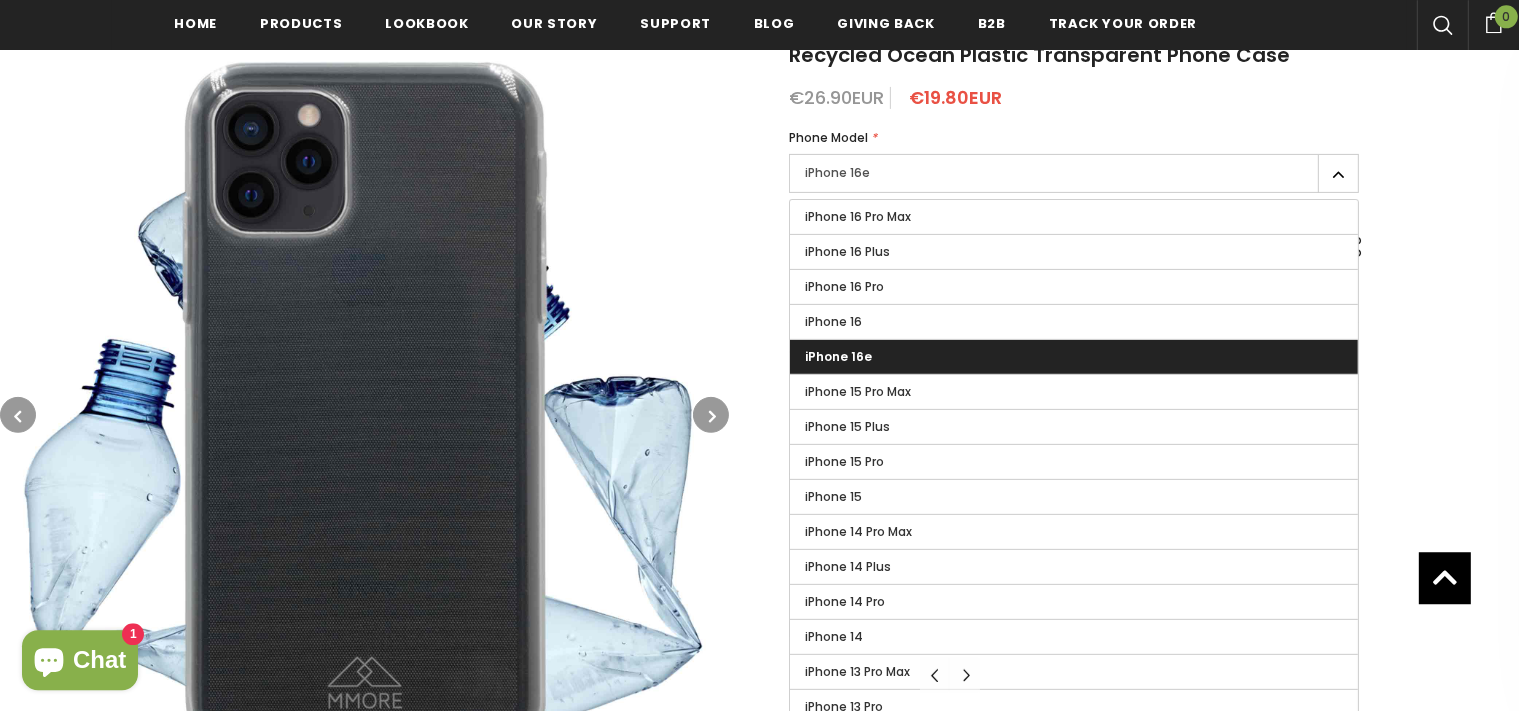click on "Home
Recycled Ocean Plastic Transparent Phone Case
Recycled Ocean Plastic Transparent Phone Case
€26.90EUR
€19.80EUR
Phone Model * iPhone 16 Pro Max iPhone 16 Plus iPhone 16 Pro iPhone 16 iPhone 16e iPhone 15 Pro Max iPhone 15 Plus iPhone 15 Pro iPhone 15 iPhone 14 Pro Max iPhone 14 Plus iPhone 14 Pro * 1" at bounding box center [1124, 560] 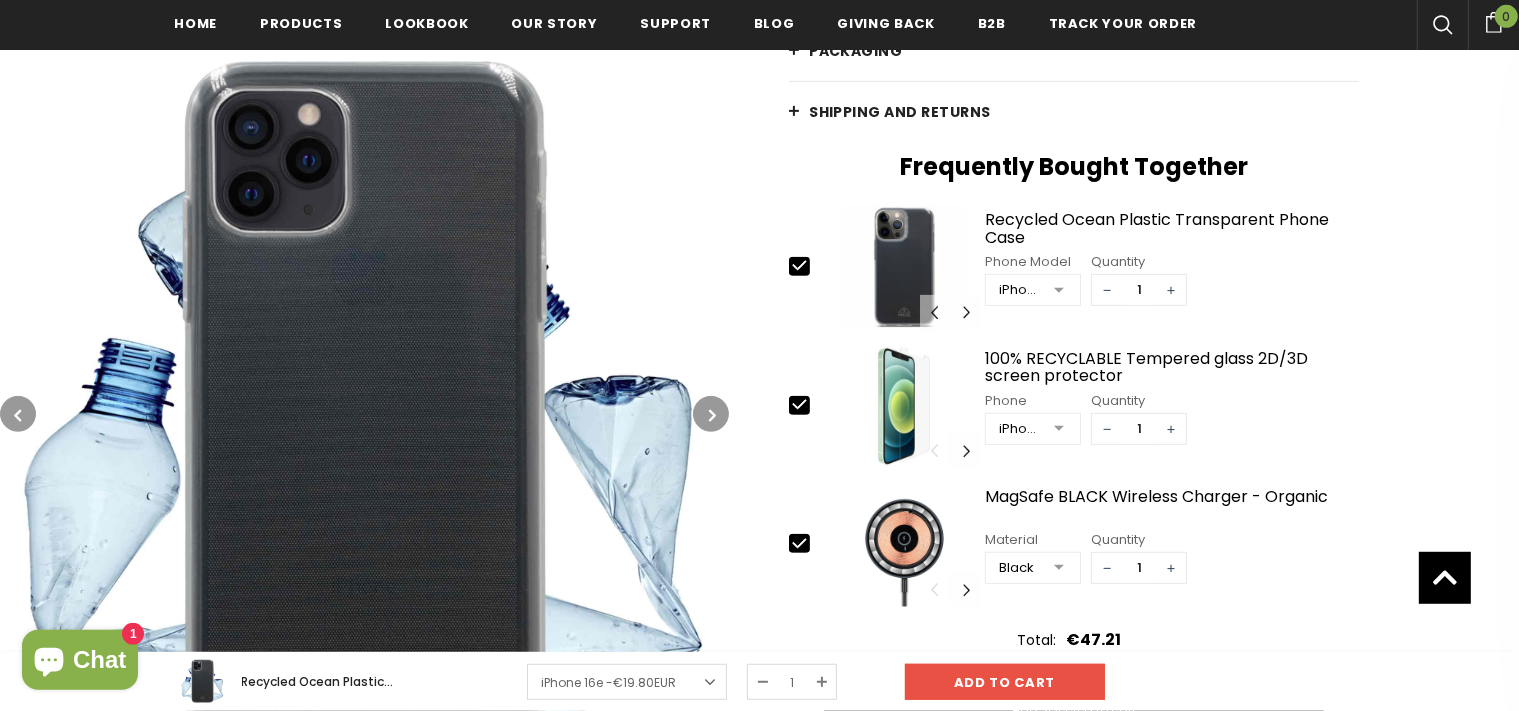 scroll, scrollTop: 957, scrollLeft: 0, axis: vertical 